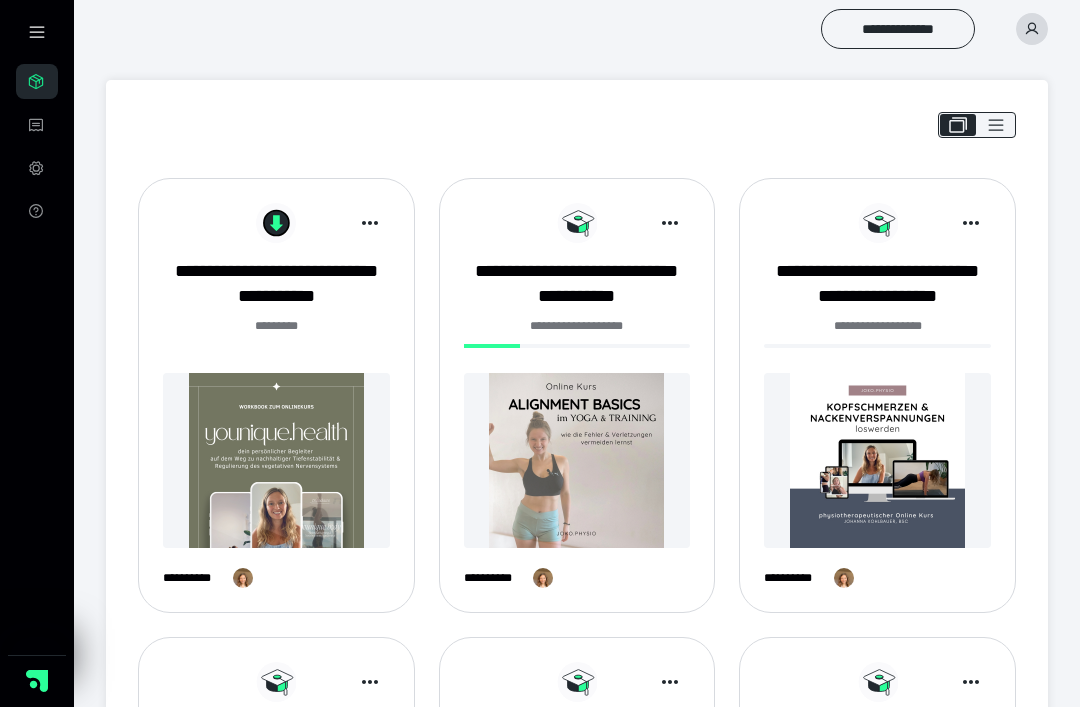 scroll, scrollTop: 1, scrollLeft: 0, axis: vertical 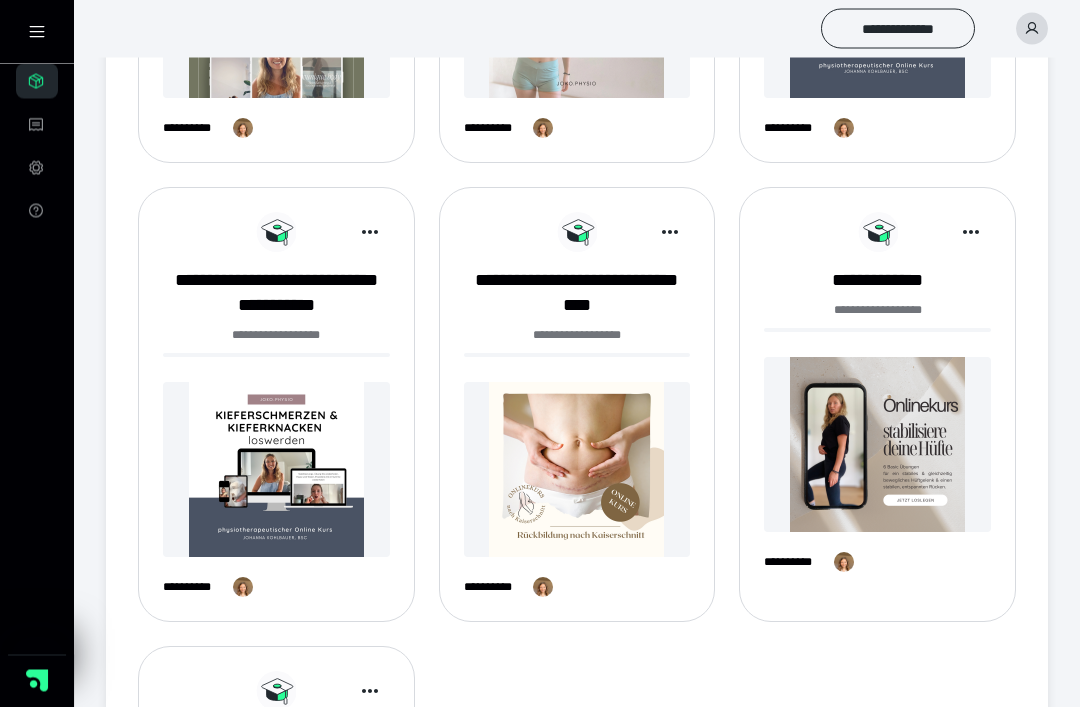 click on "**********" at bounding box center (577, 336) 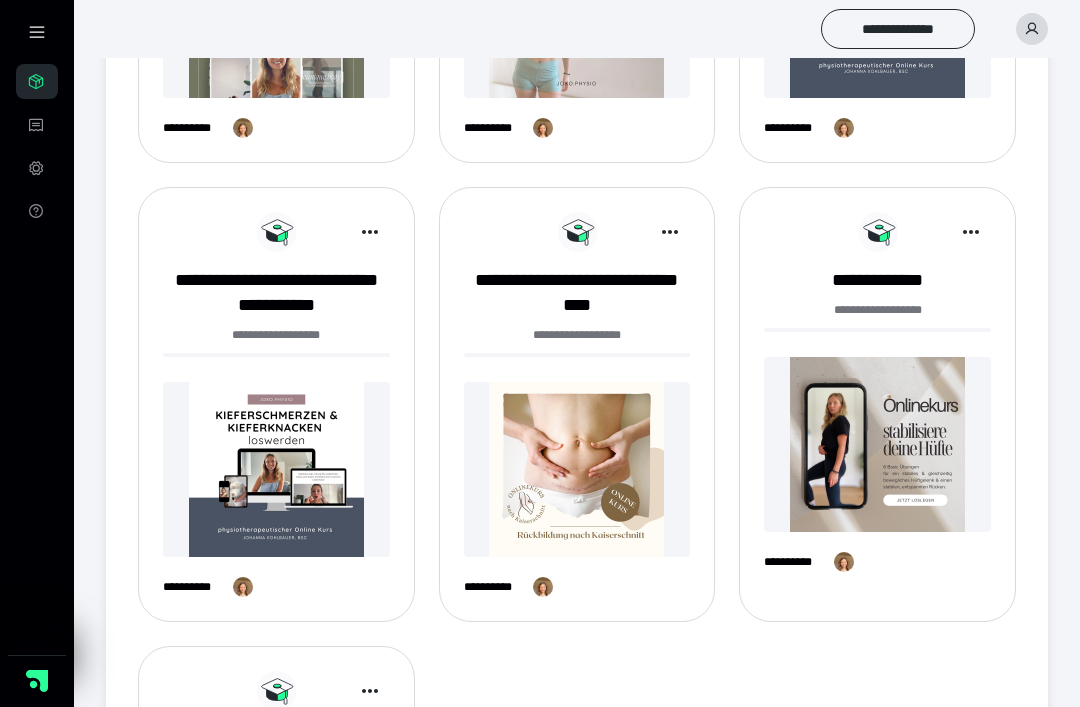 click on "**********" at bounding box center [577, 293] 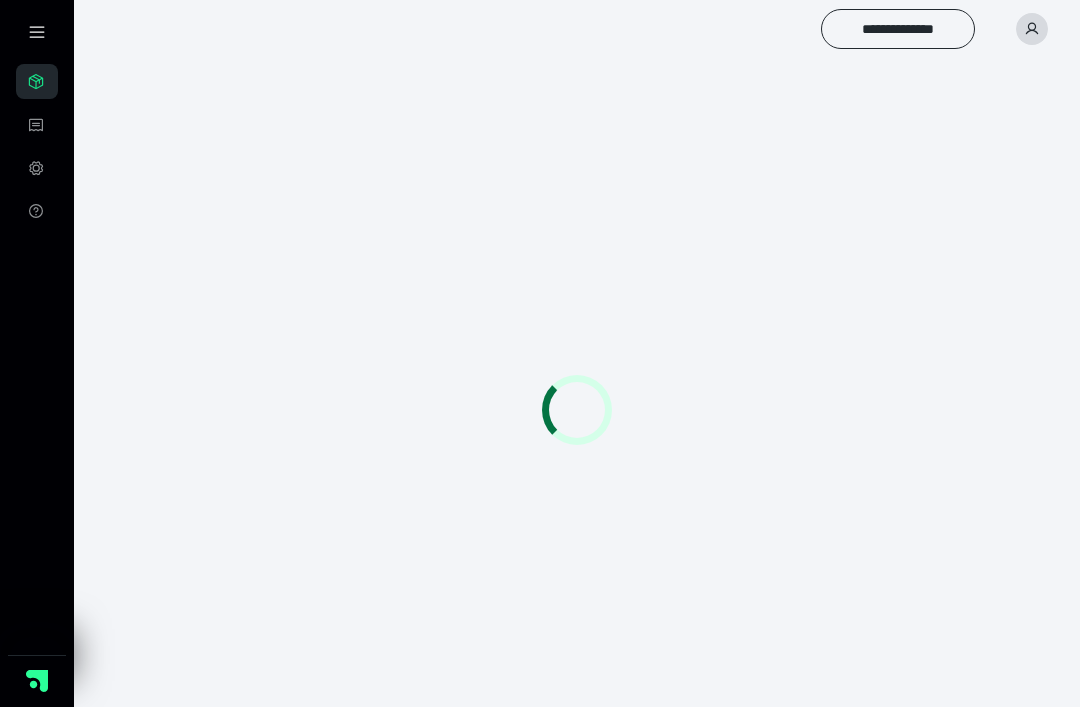 scroll, scrollTop: 0, scrollLeft: 0, axis: both 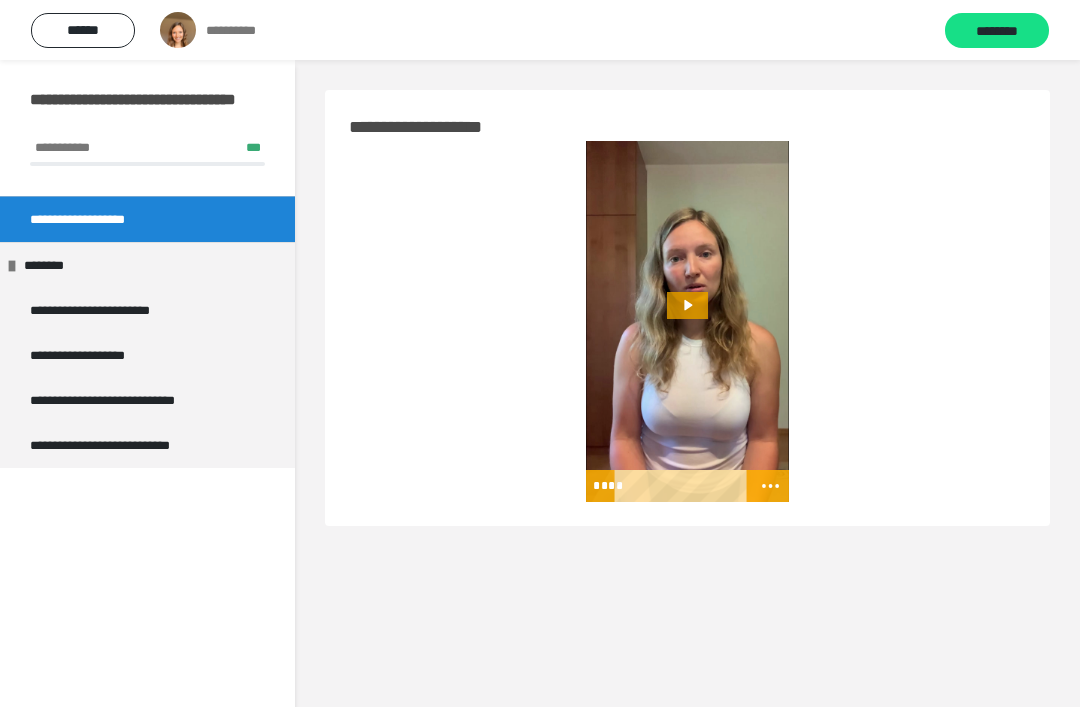 click on "**********" at bounding box center (102, 355) 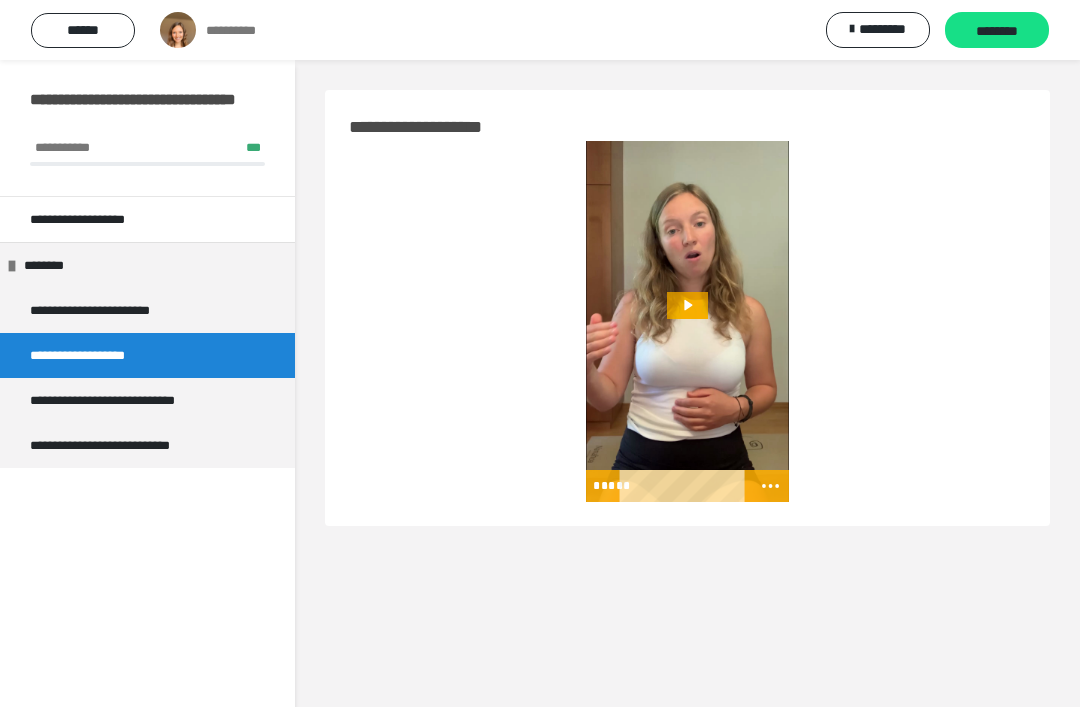 click 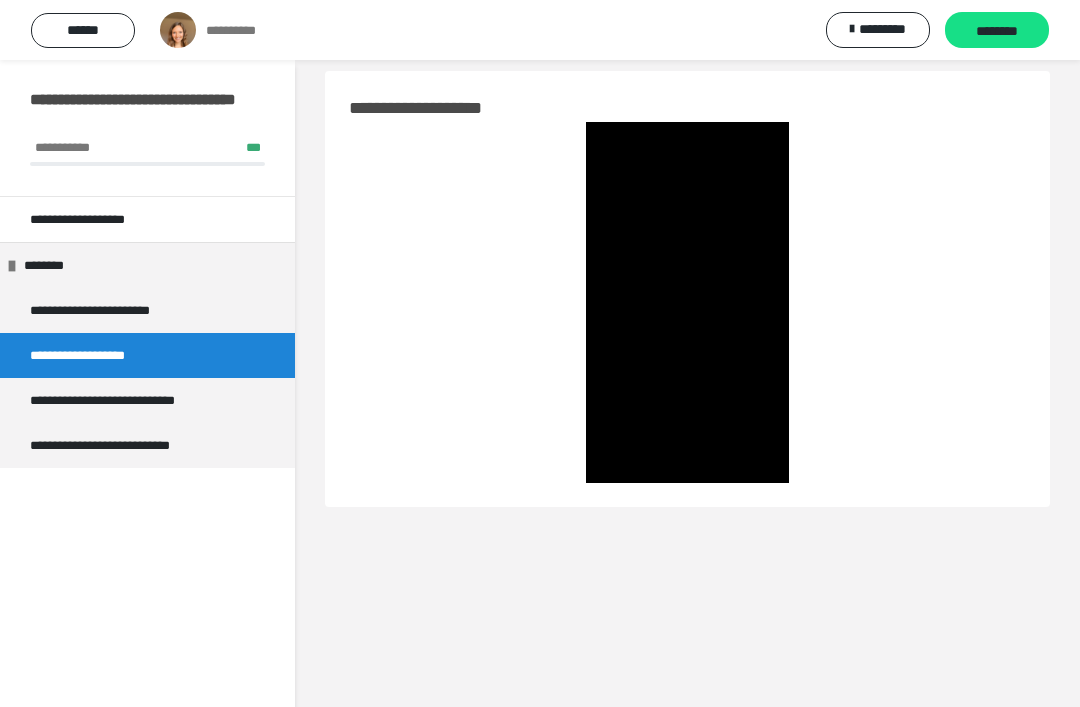 scroll, scrollTop: 60, scrollLeft: 0, axis: vertical 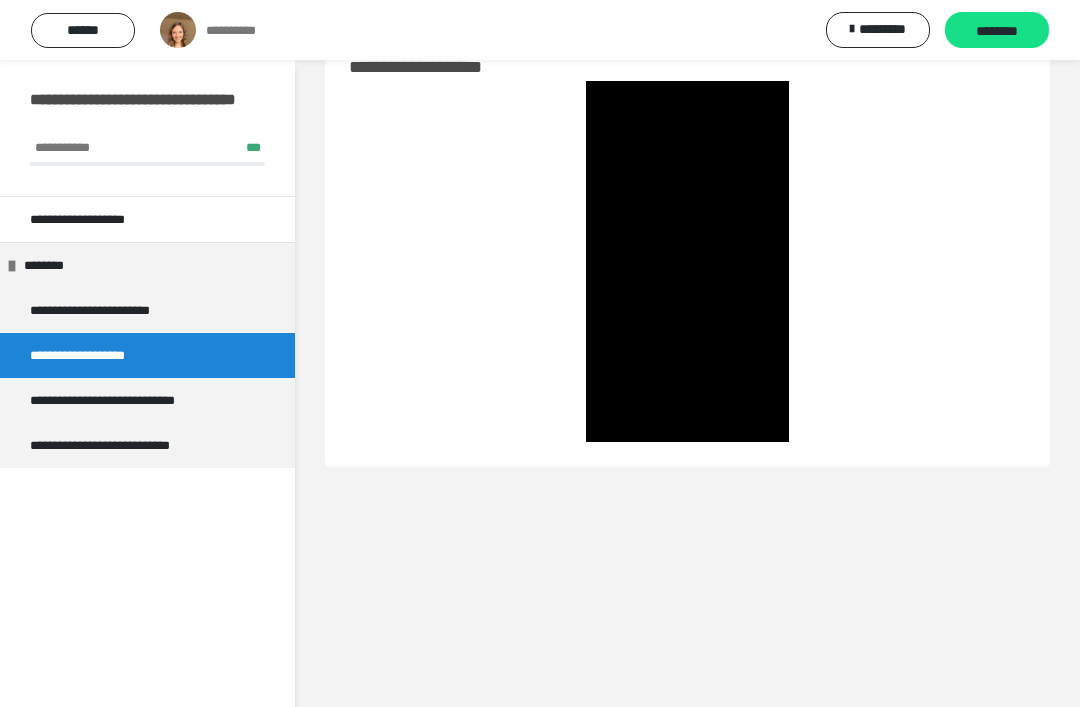 click at bounding box center [687, 261] 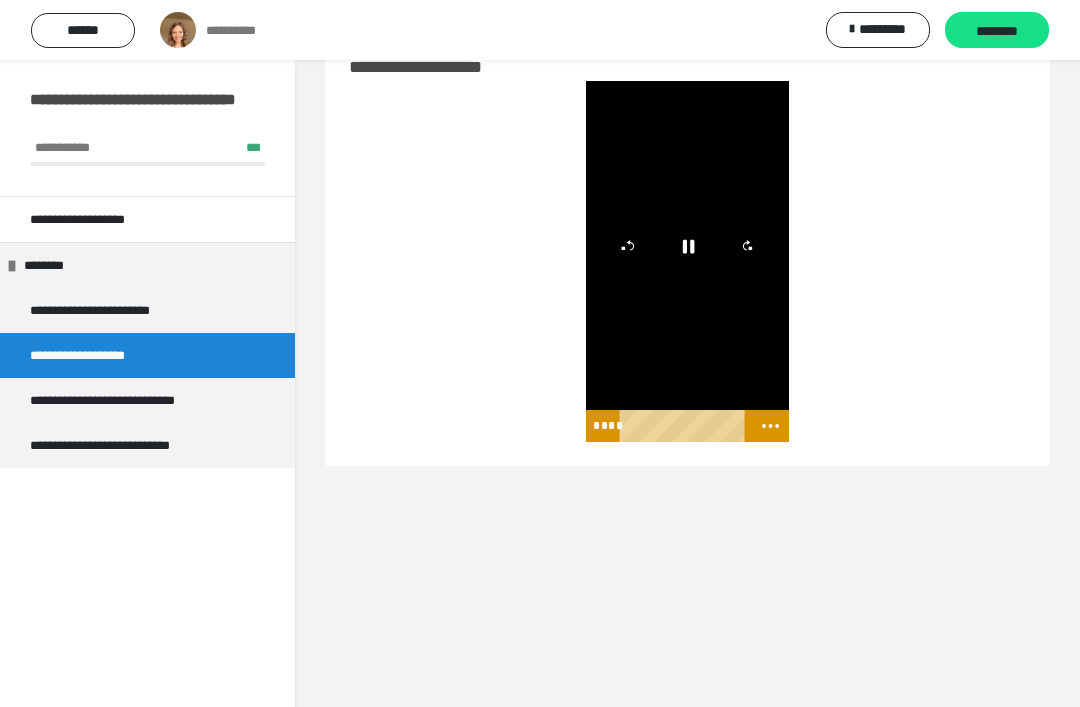 click 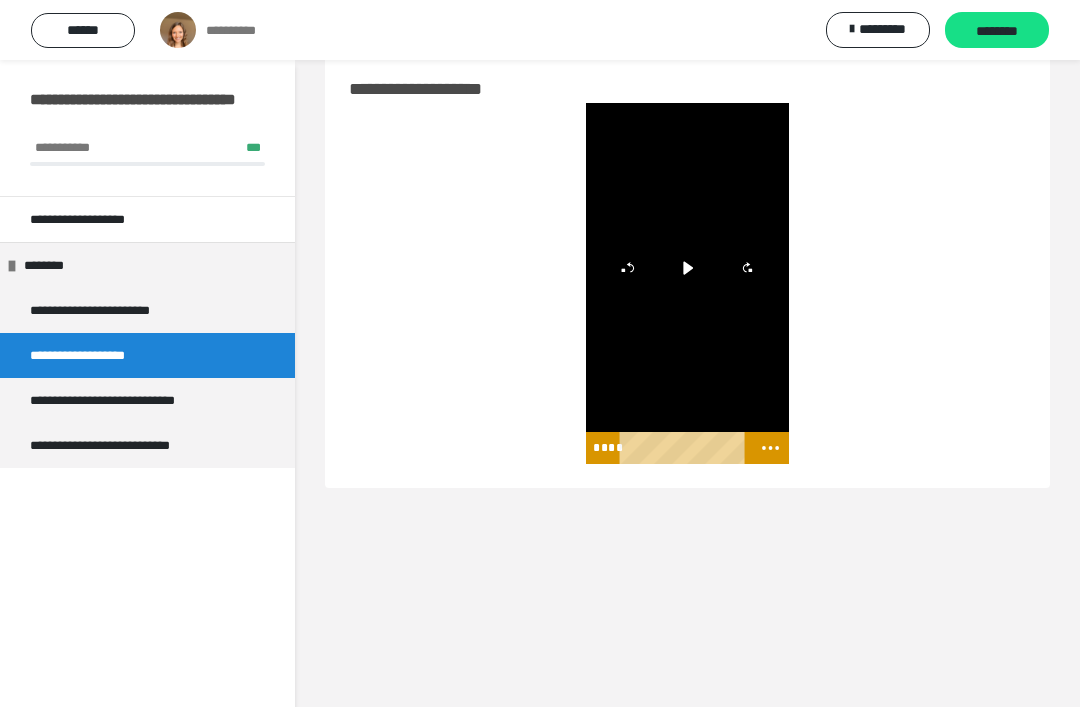 scroll, scrollTop: 40, scrollLeft: 0, axis: vertical 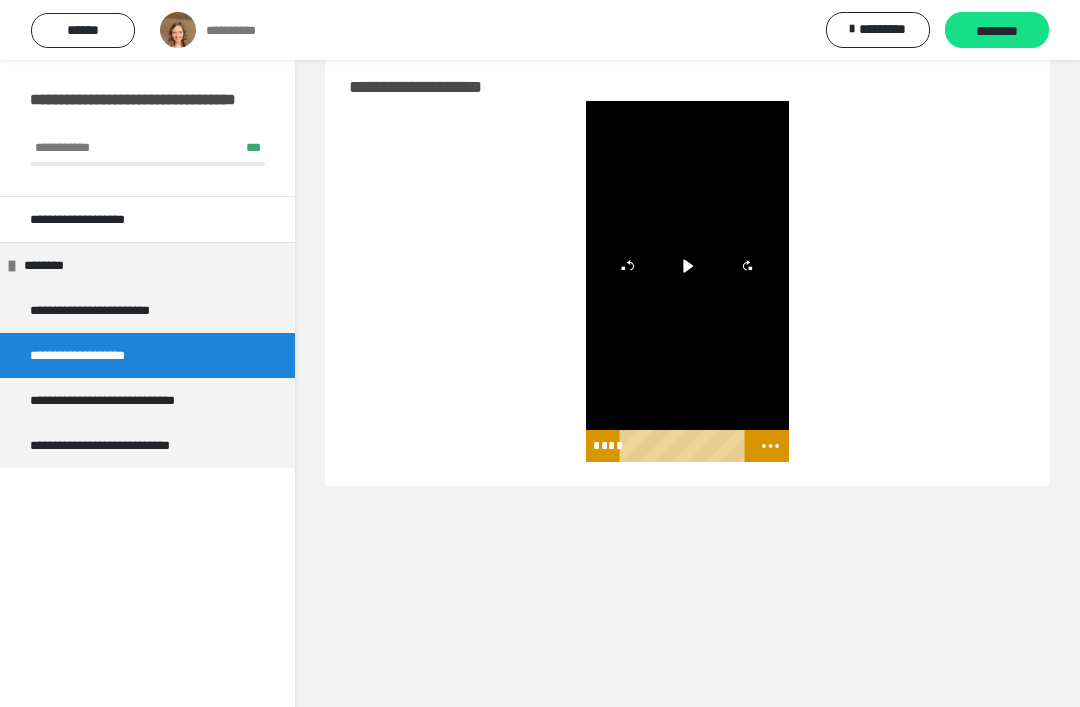 click on "******" at bounding box center [83, 30] 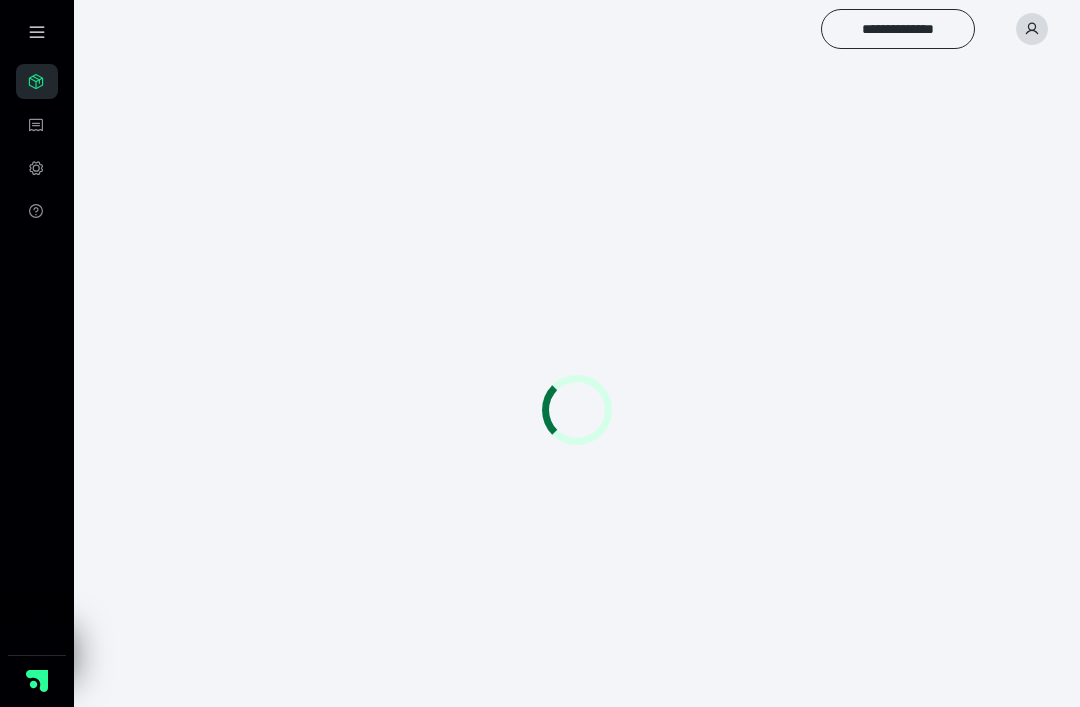 scroll, scrollTop: 0, scrollLeft: 0, axis: both 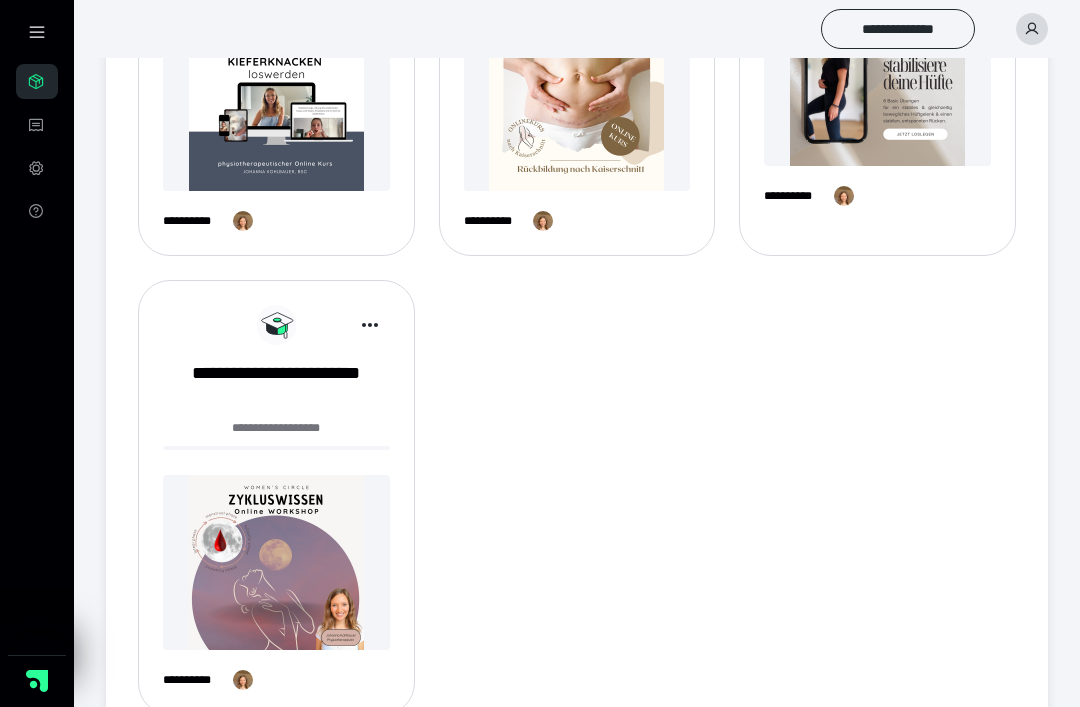 click at bounding box center (276, 562) 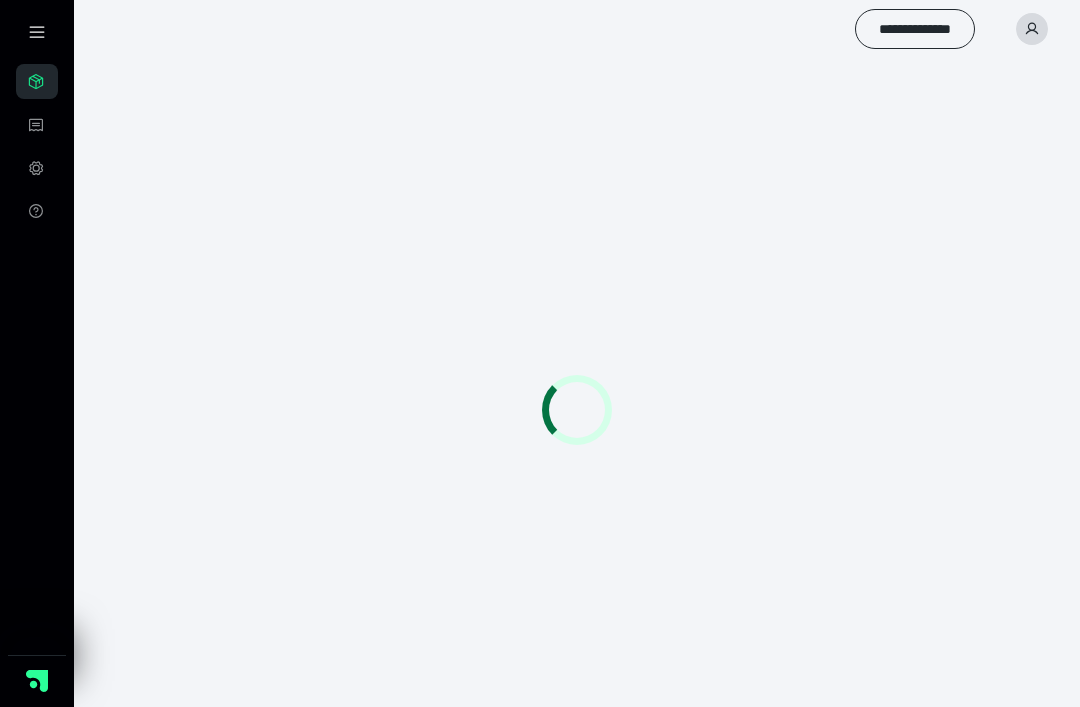 scroll, scrollTop: 0, scrollLeft: 0, axis: both 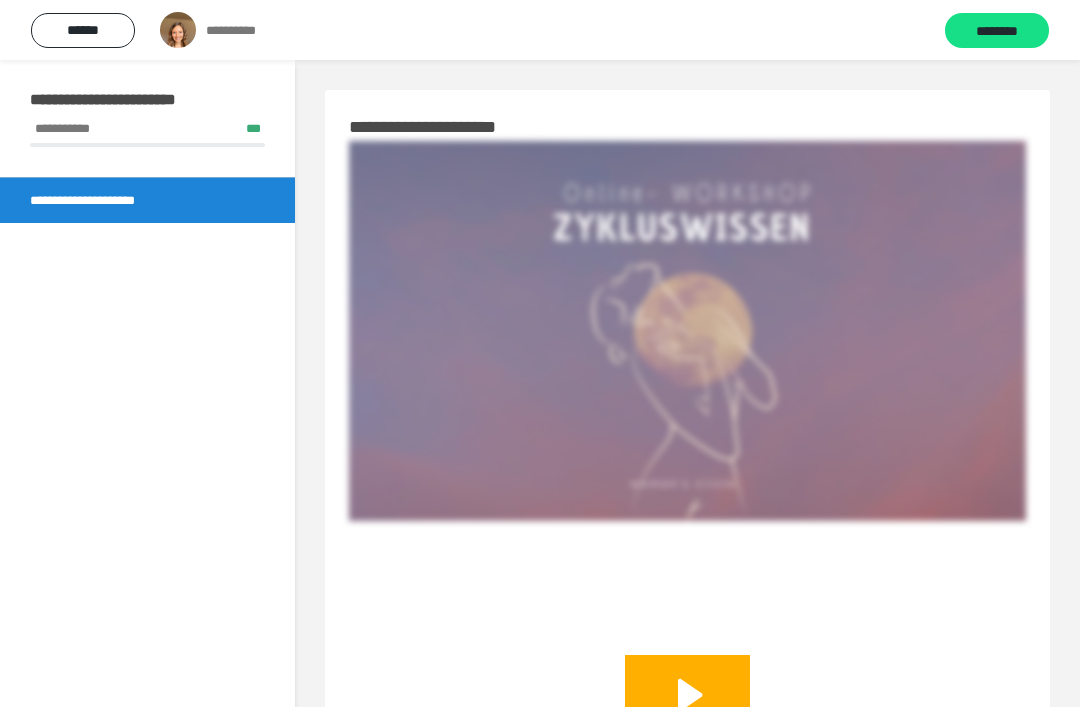 click at bounding box center [687, 331] 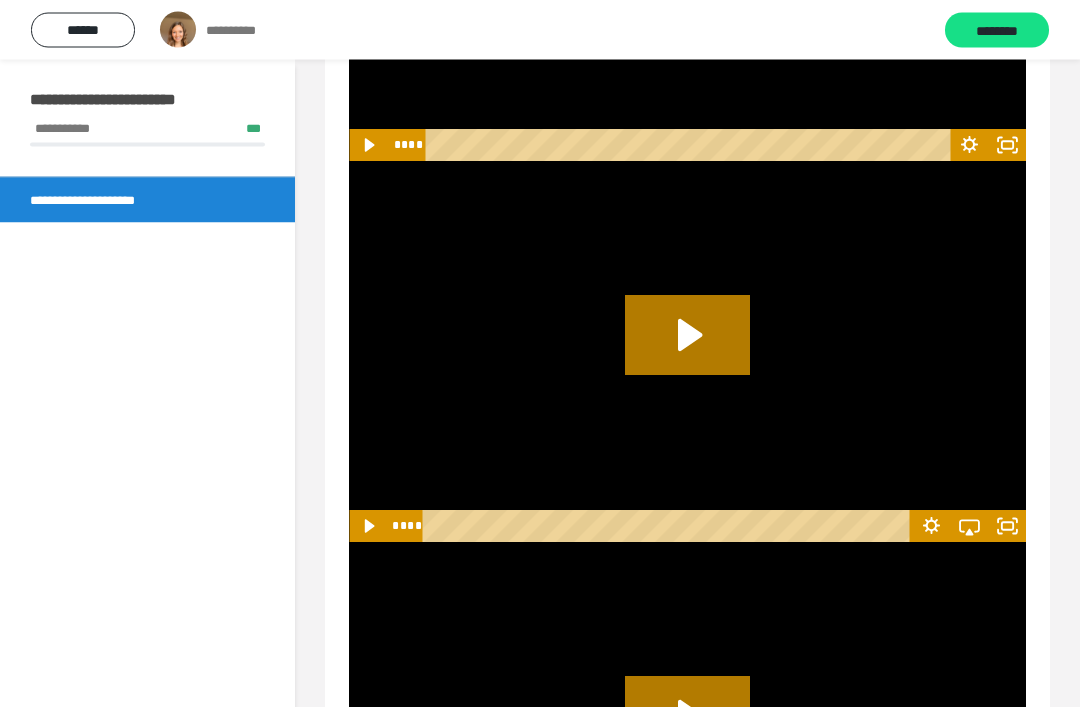 scroll, scrollTop: 741, scrollLeft: 0, axis: vertical 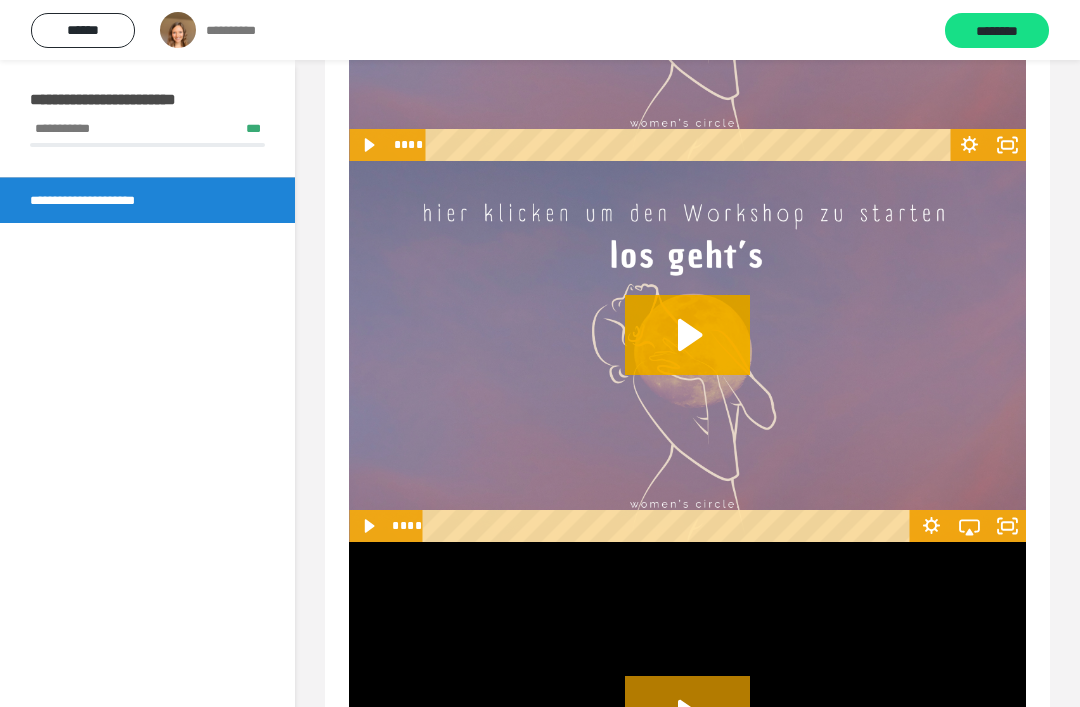 click 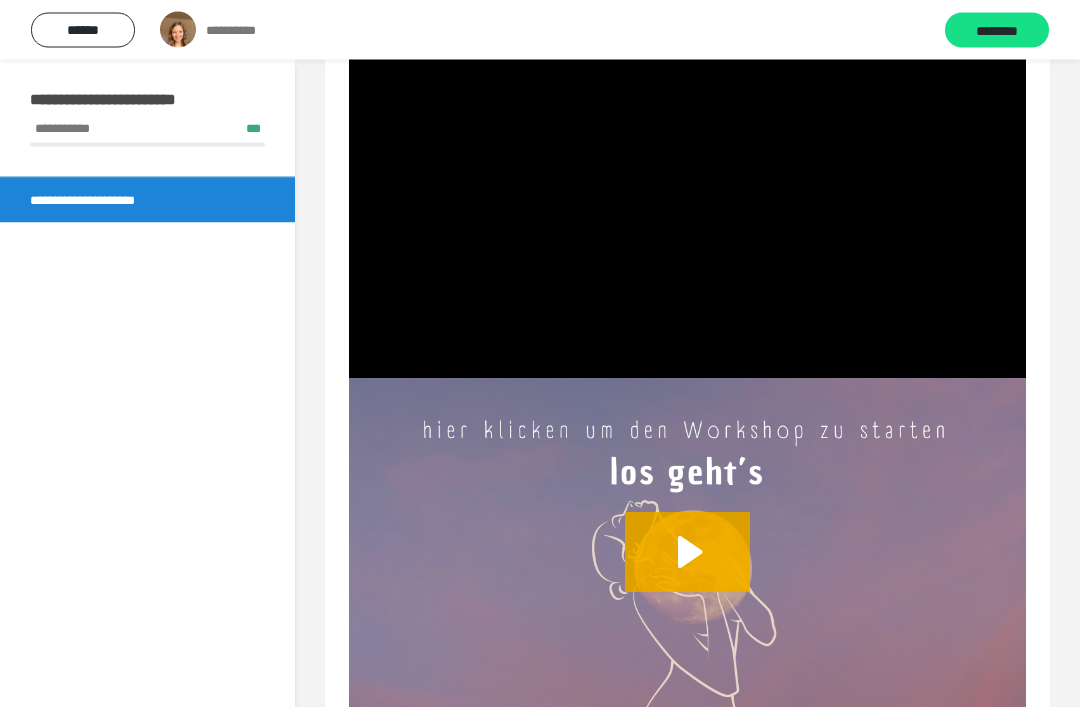 scroll, scrollTop: 947, scrollLeft: 0, axis: vertical 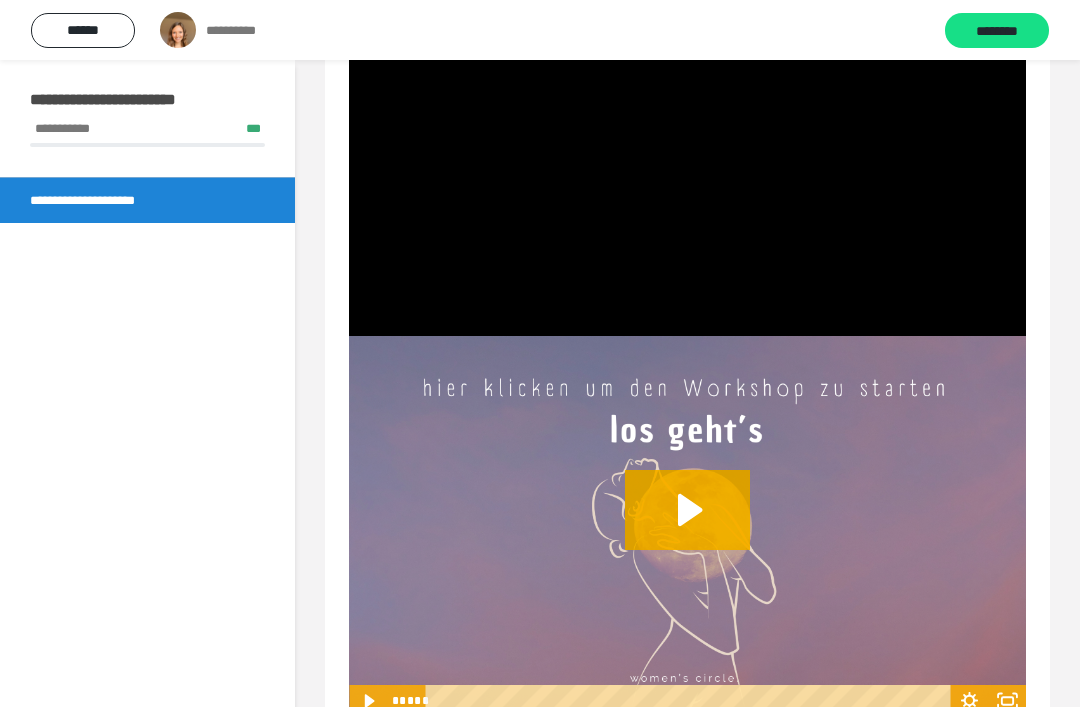 click 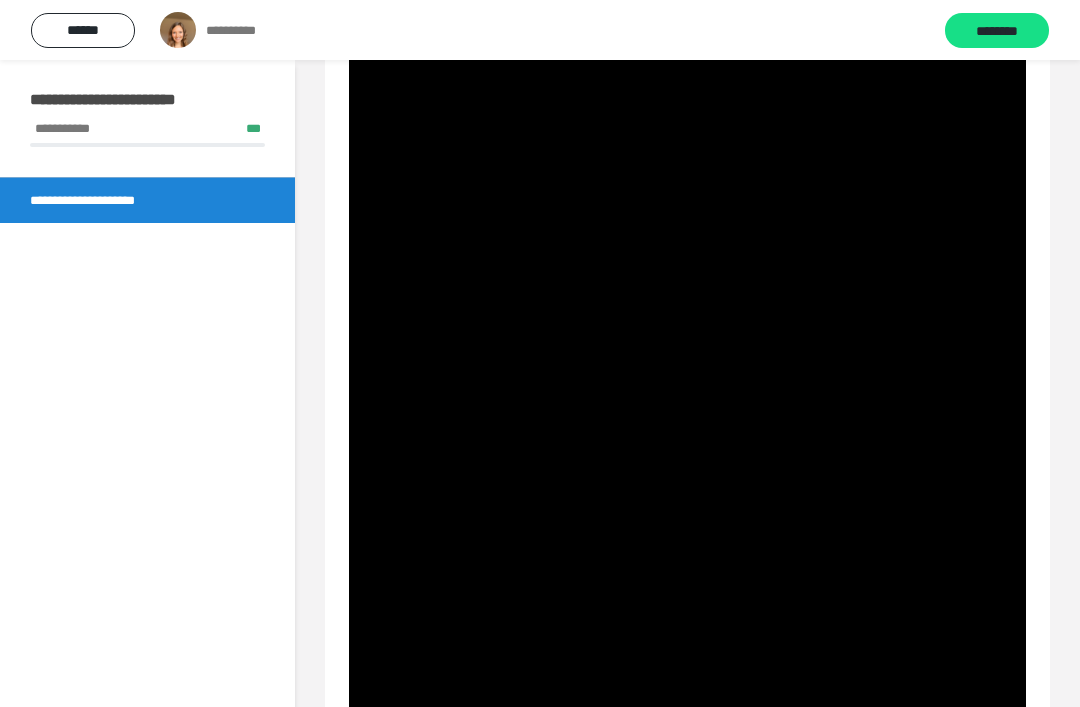click at bounding box center (687, 526) 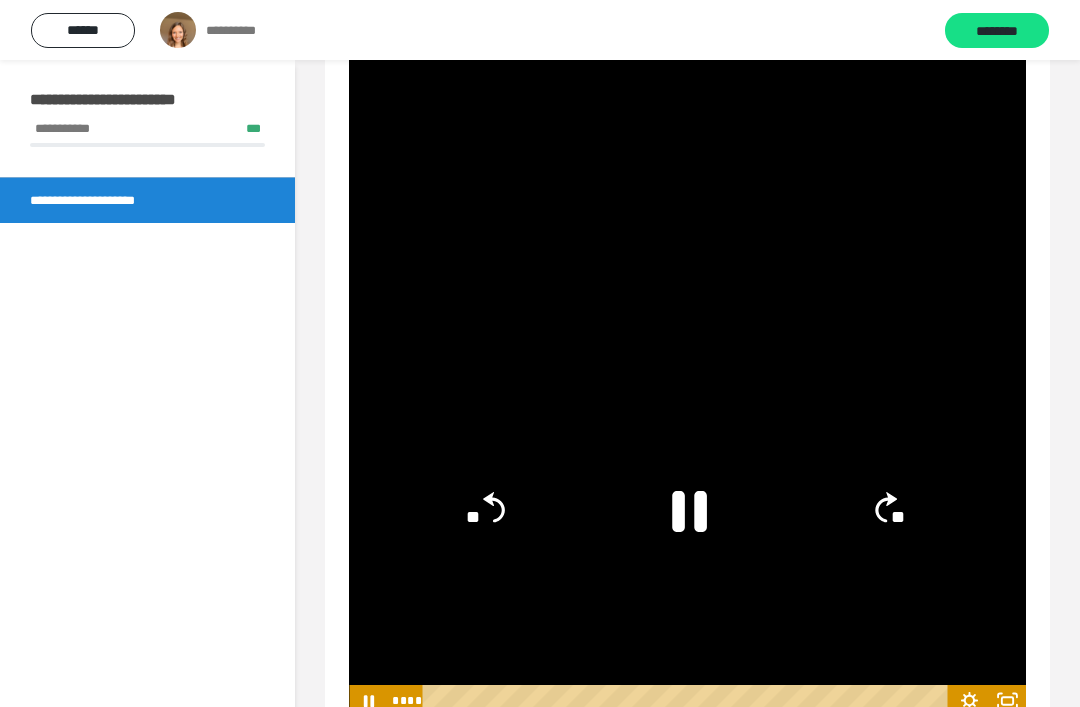 click 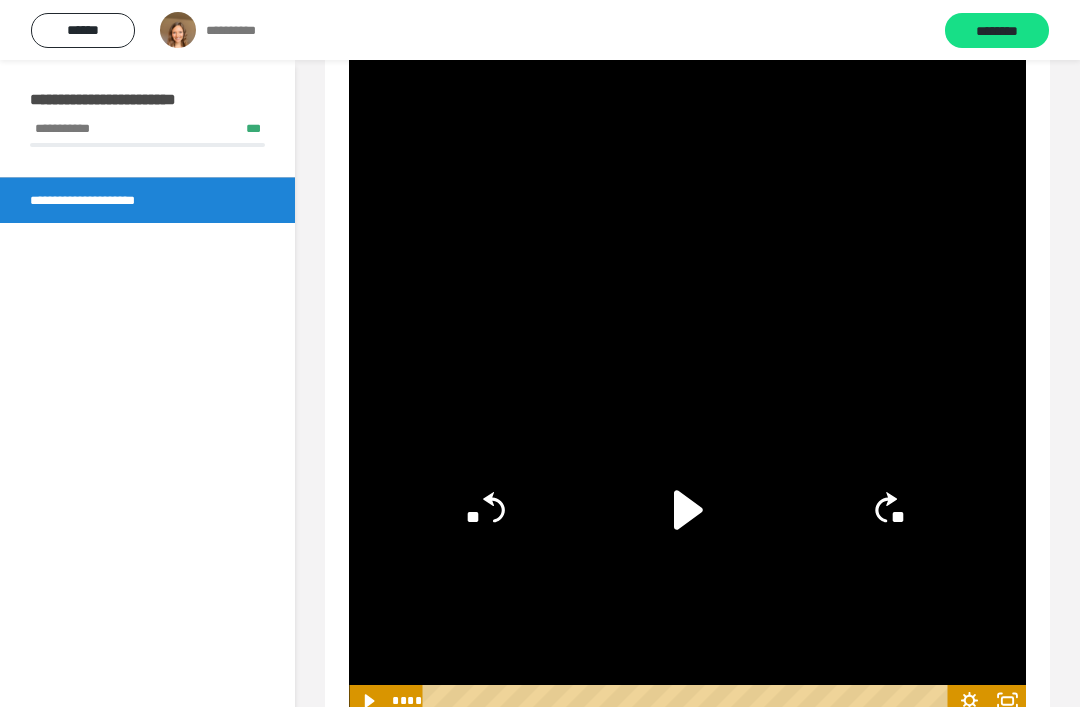 click on "******" at bounding box center [83, 30] 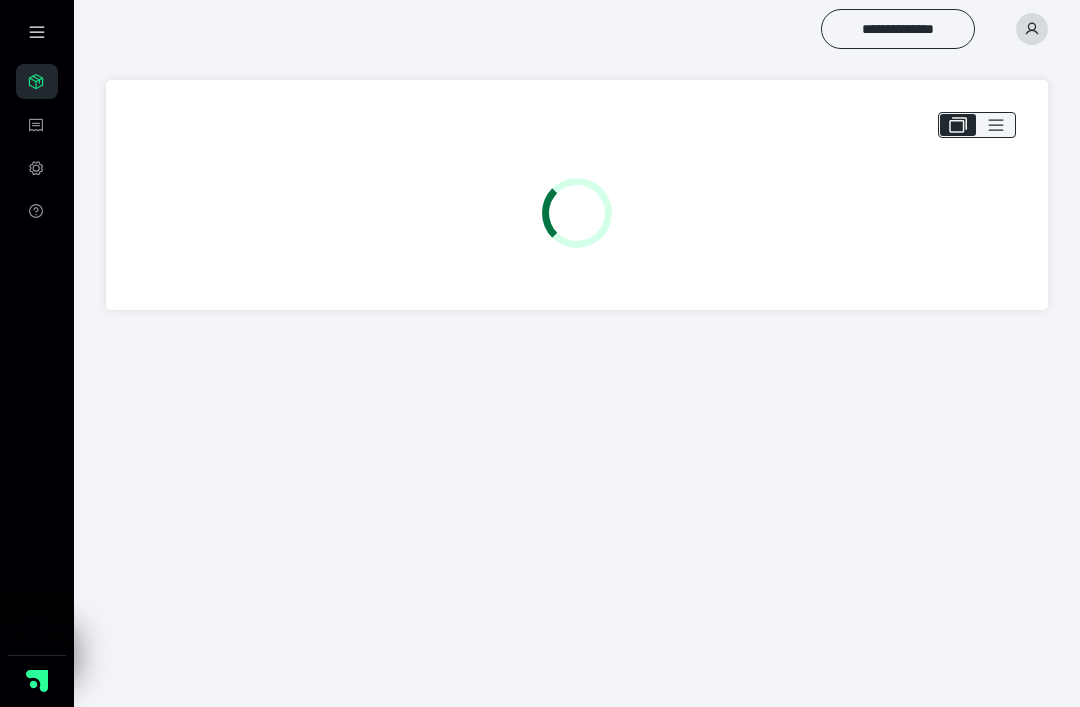 scroll, scrollTop: 0, scrollLeft: 0, axis: both 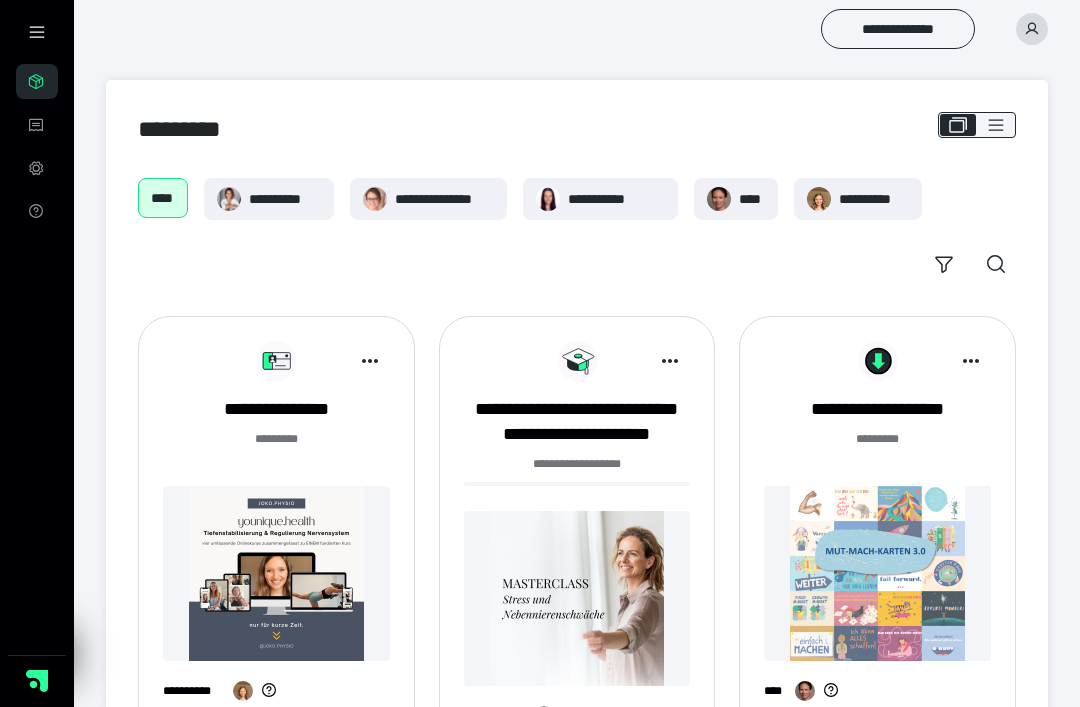 click on "**********" at bounding box center [444, 199] 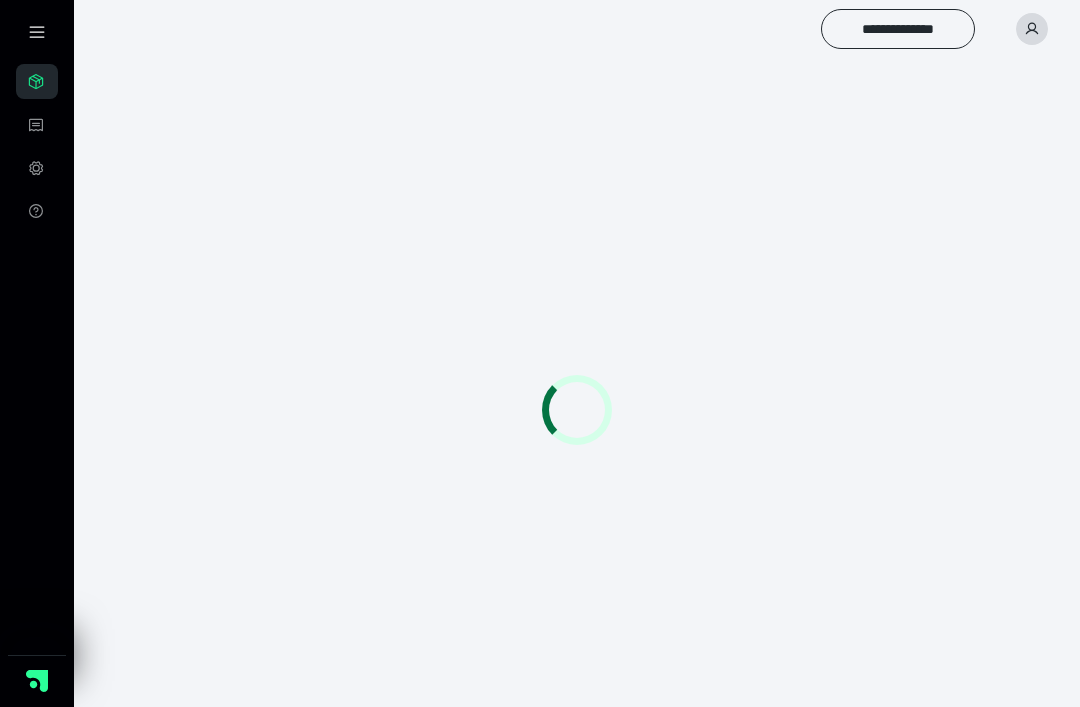 scroll, scrollTop: 0, scrollLeft: 0, axis: both 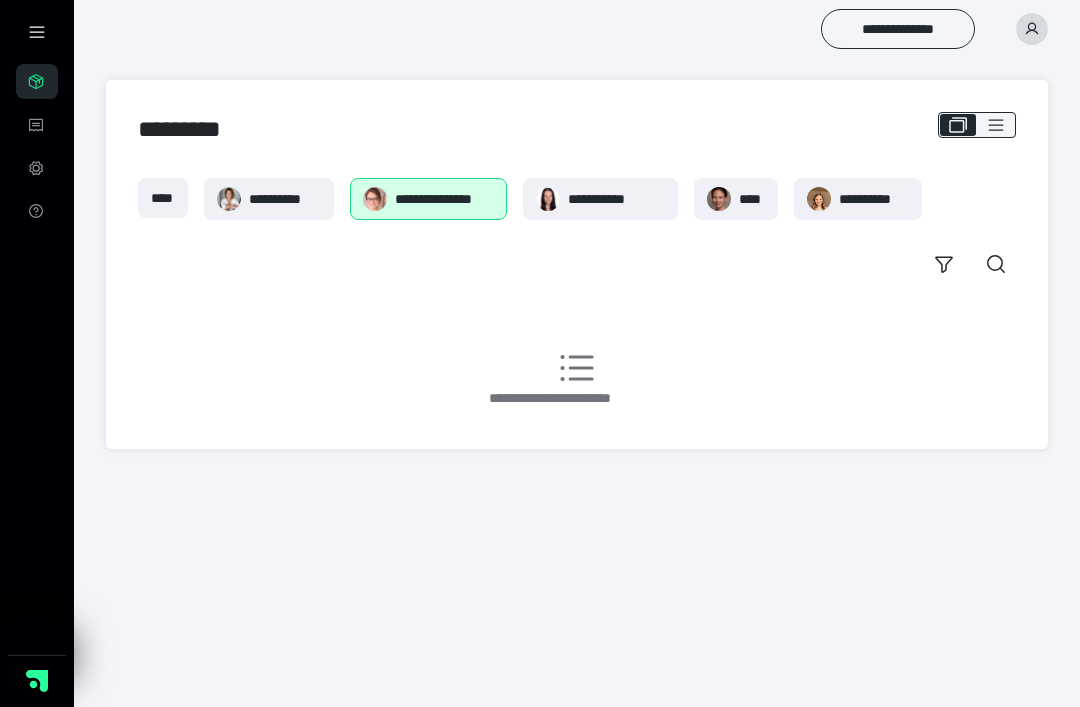 click on "****" at bounding box center (736, 199) 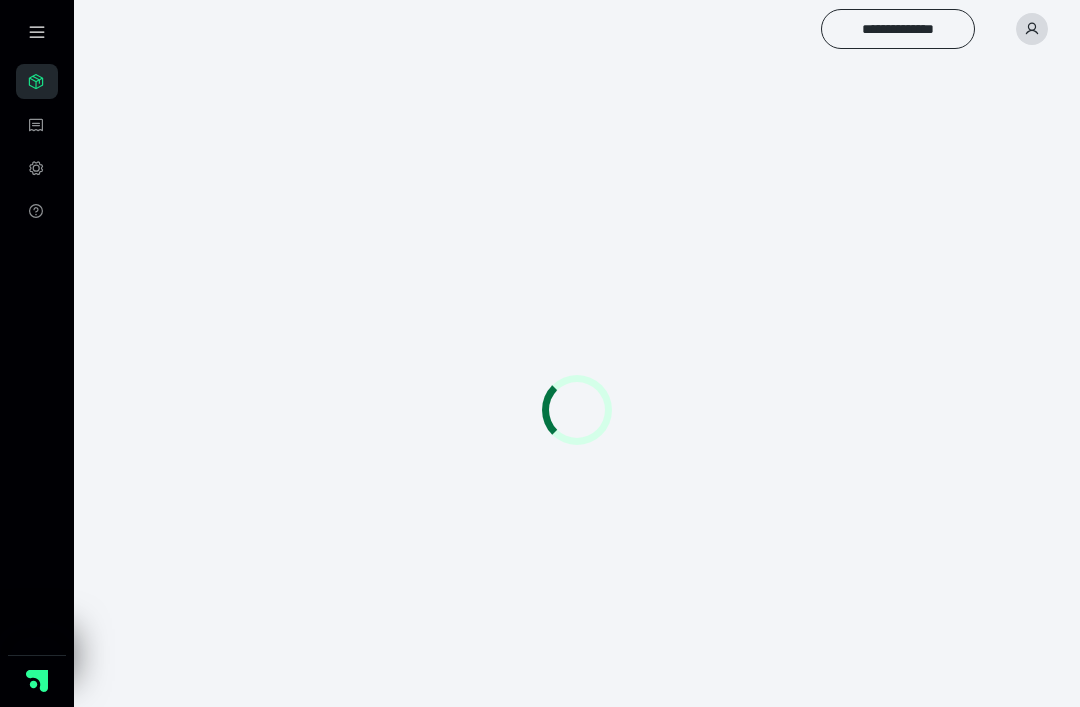 scroll, scrollTop: 0, scrollLeft: 0, axis: both 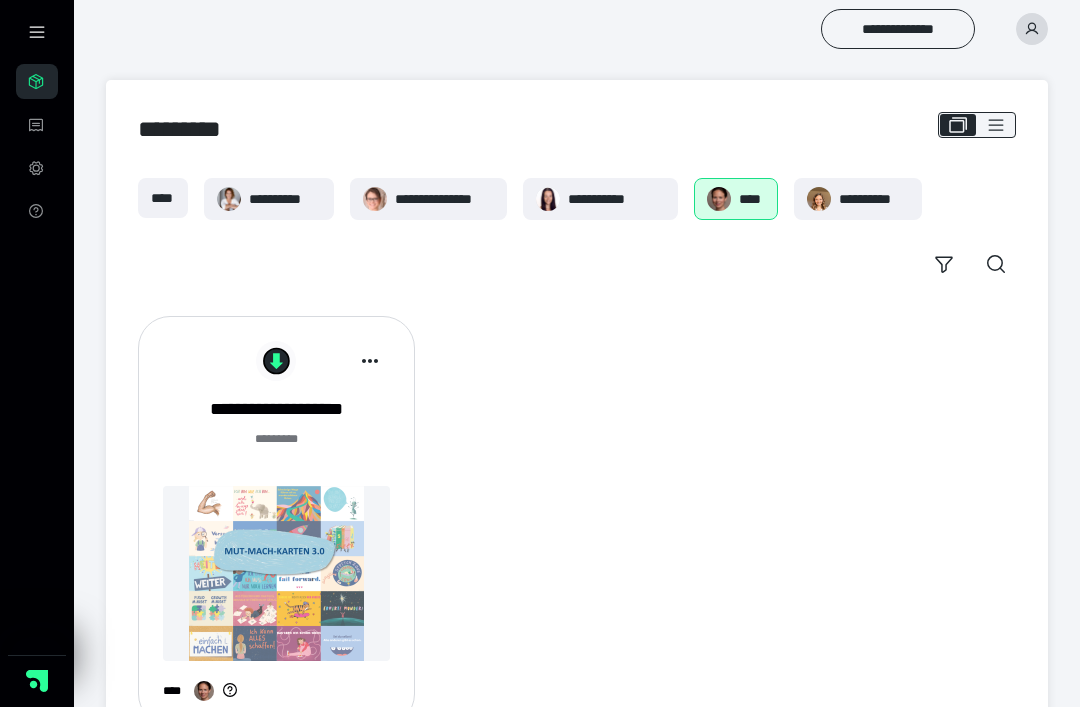 click on "****" at bounding box center (163, 198) 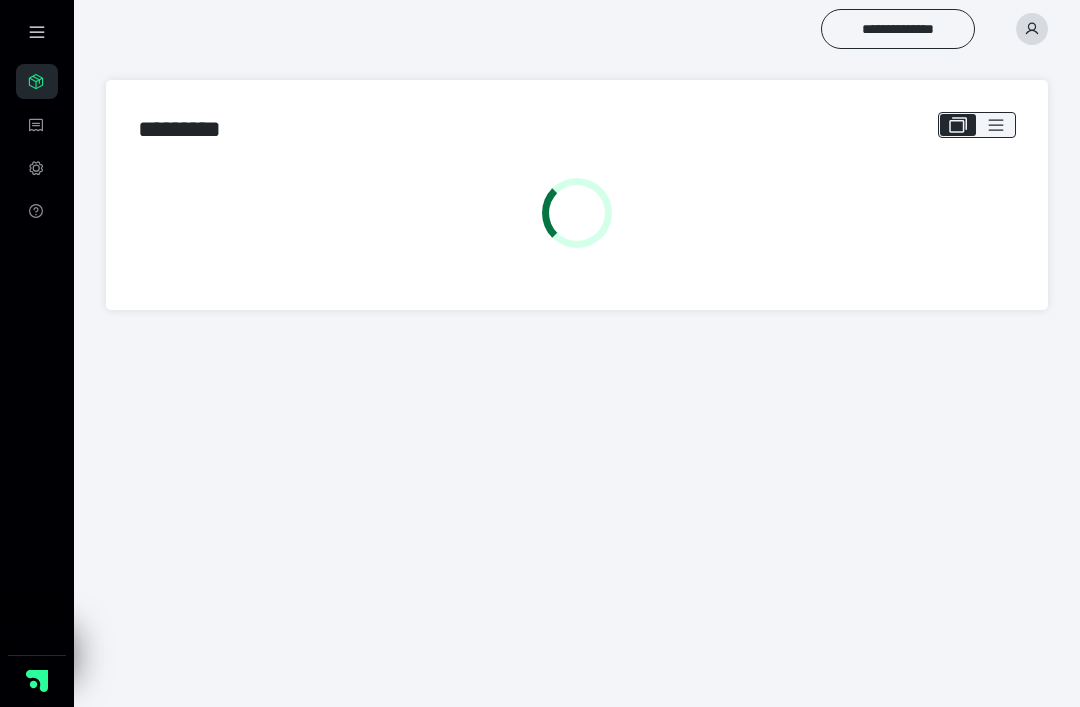 scroll, scrollTop: 0, scrollLeft: 0, axis: both 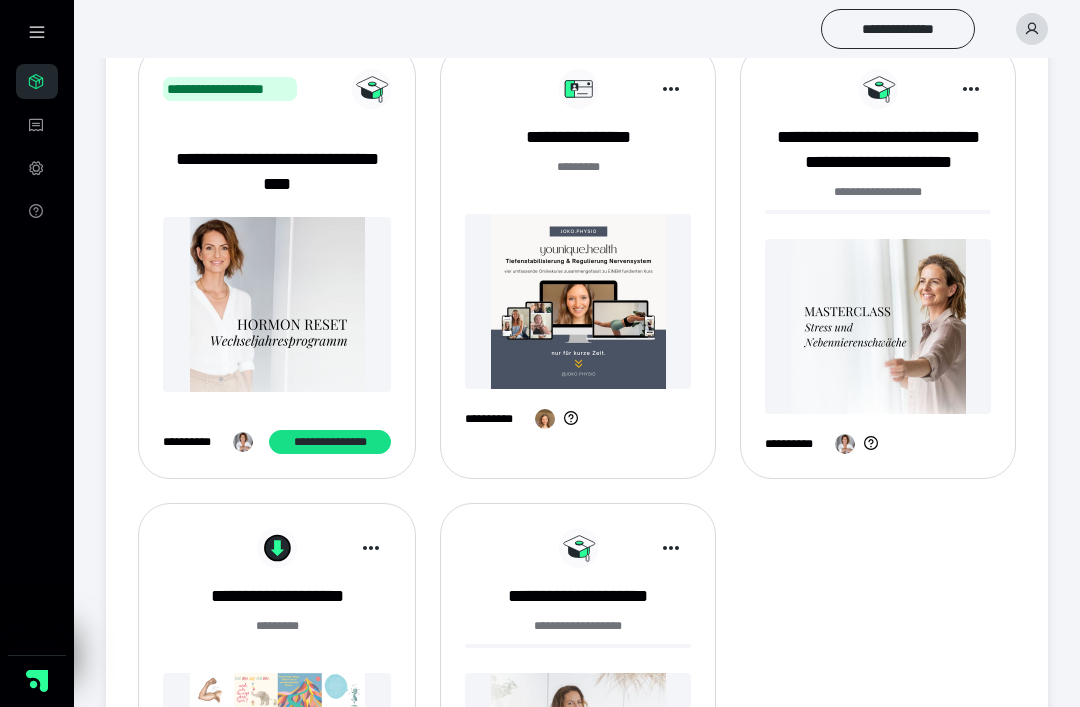 click on "**********" at bounding box center (330, 442) 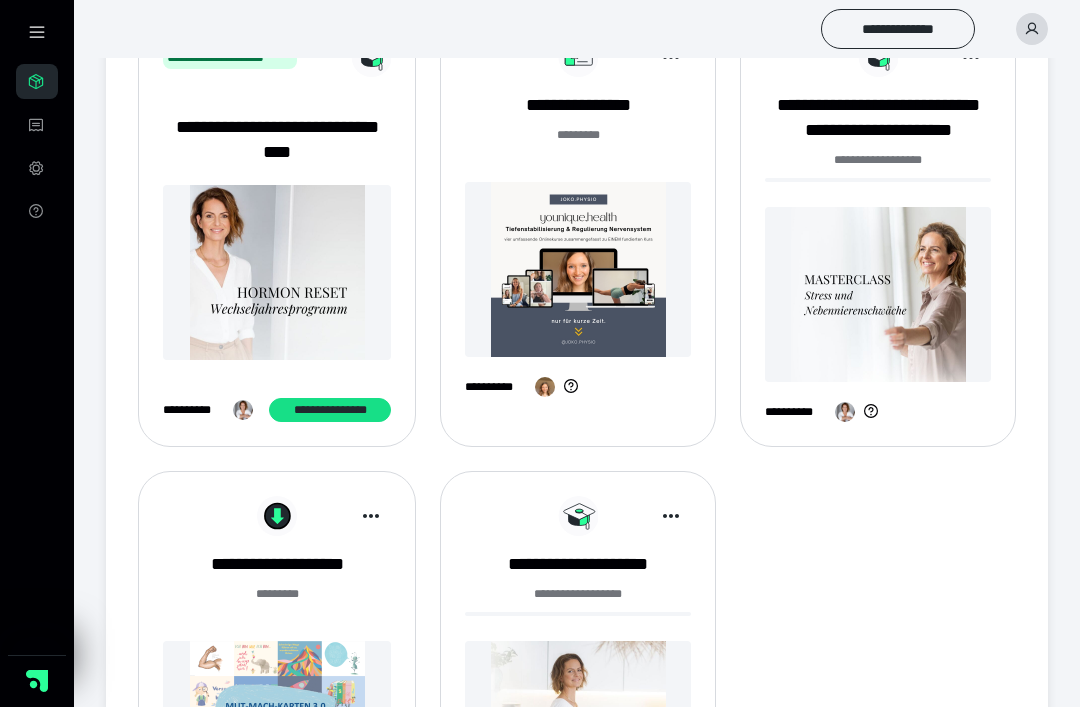 click at bounding box center (578, 728) 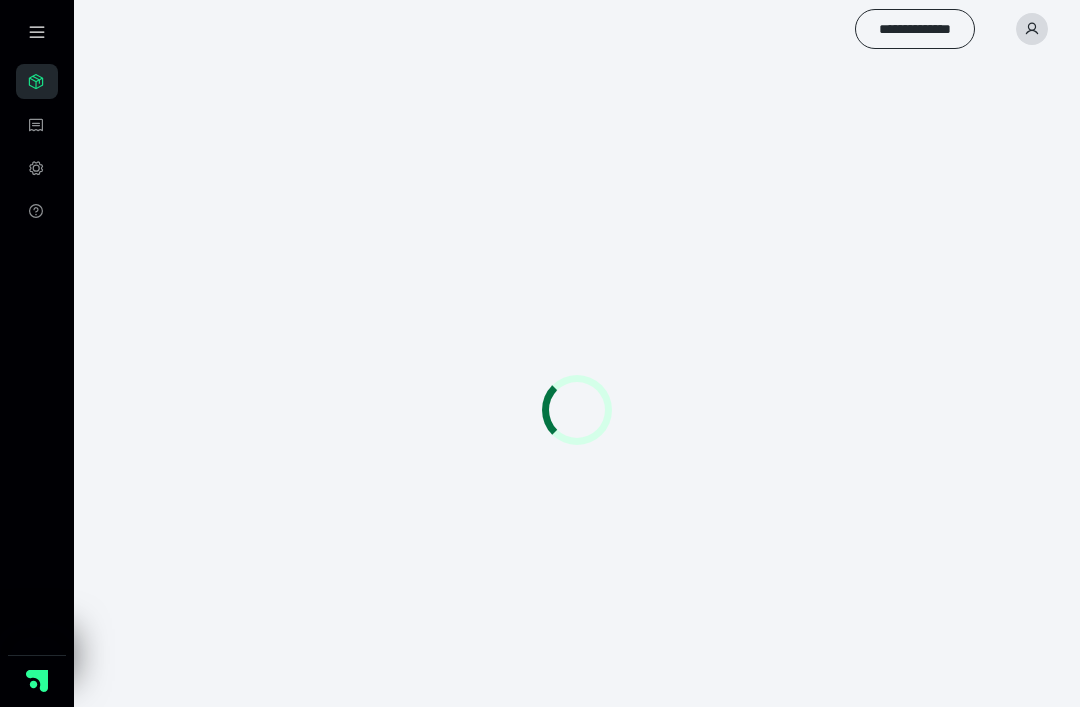 scroll, scrollTop: 0, scrollLeft: 0, axis: both 